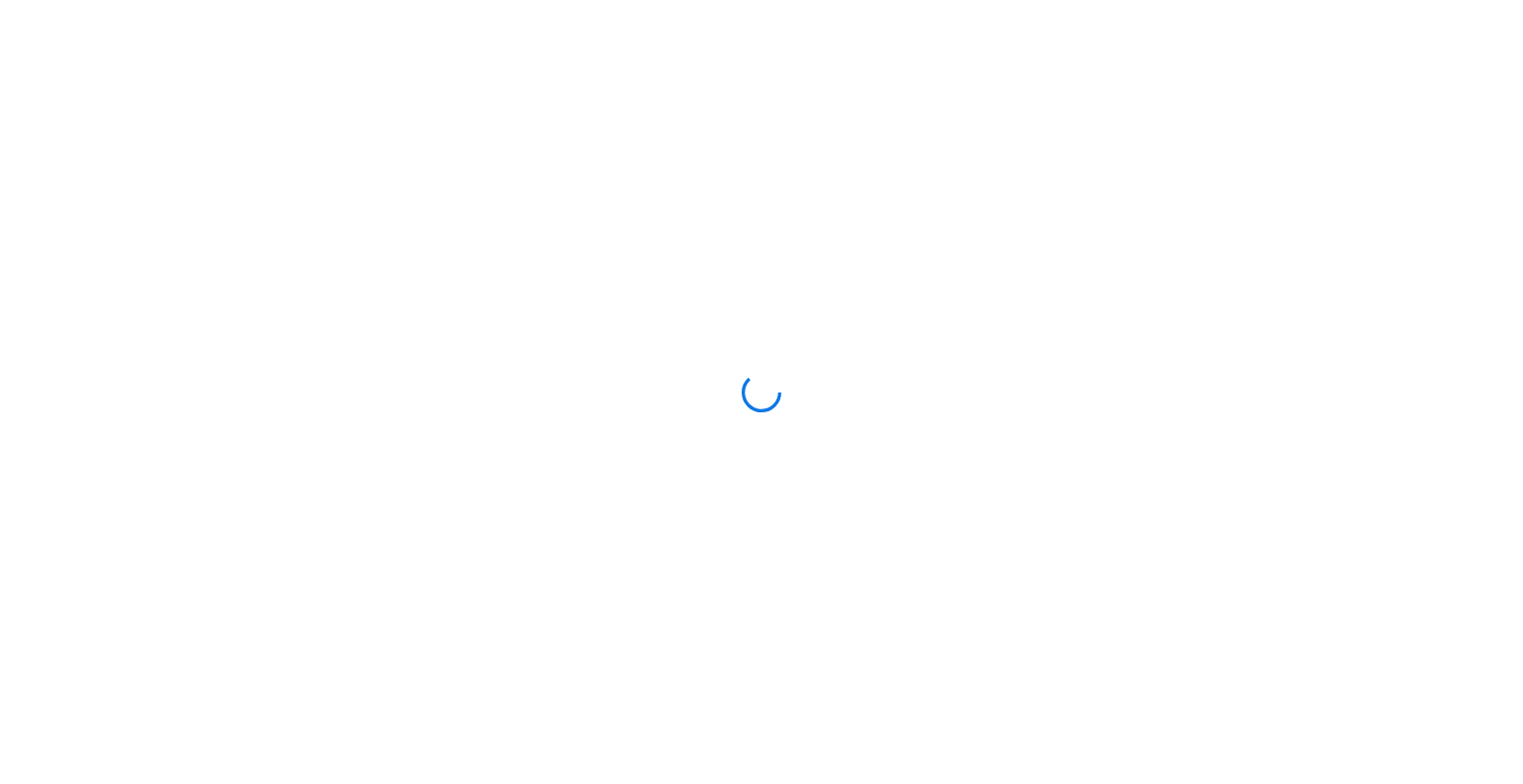 scroll, scrollTop: 0, scrollLeft: 0, axis: both 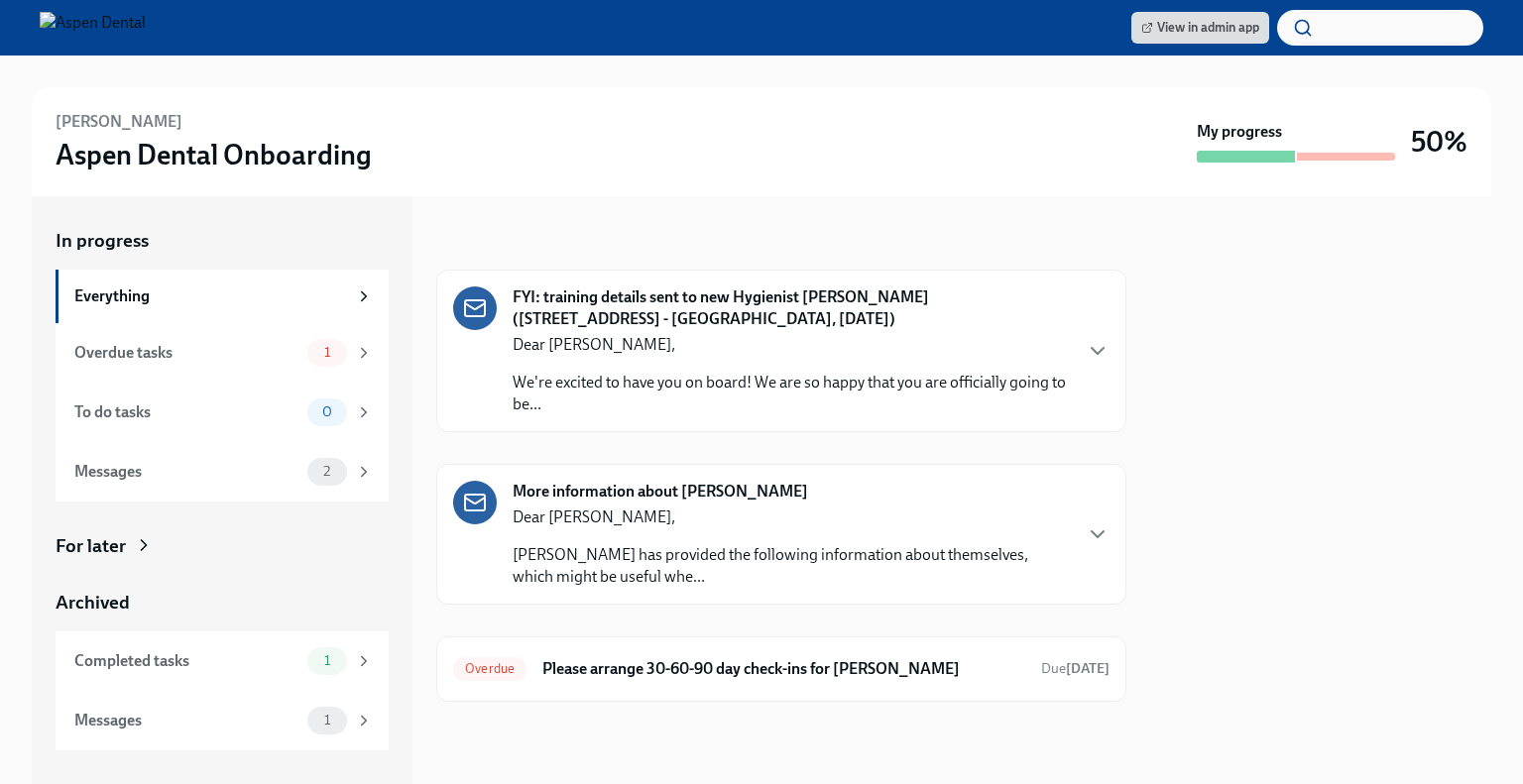 click at bounding box center (1321, 490) 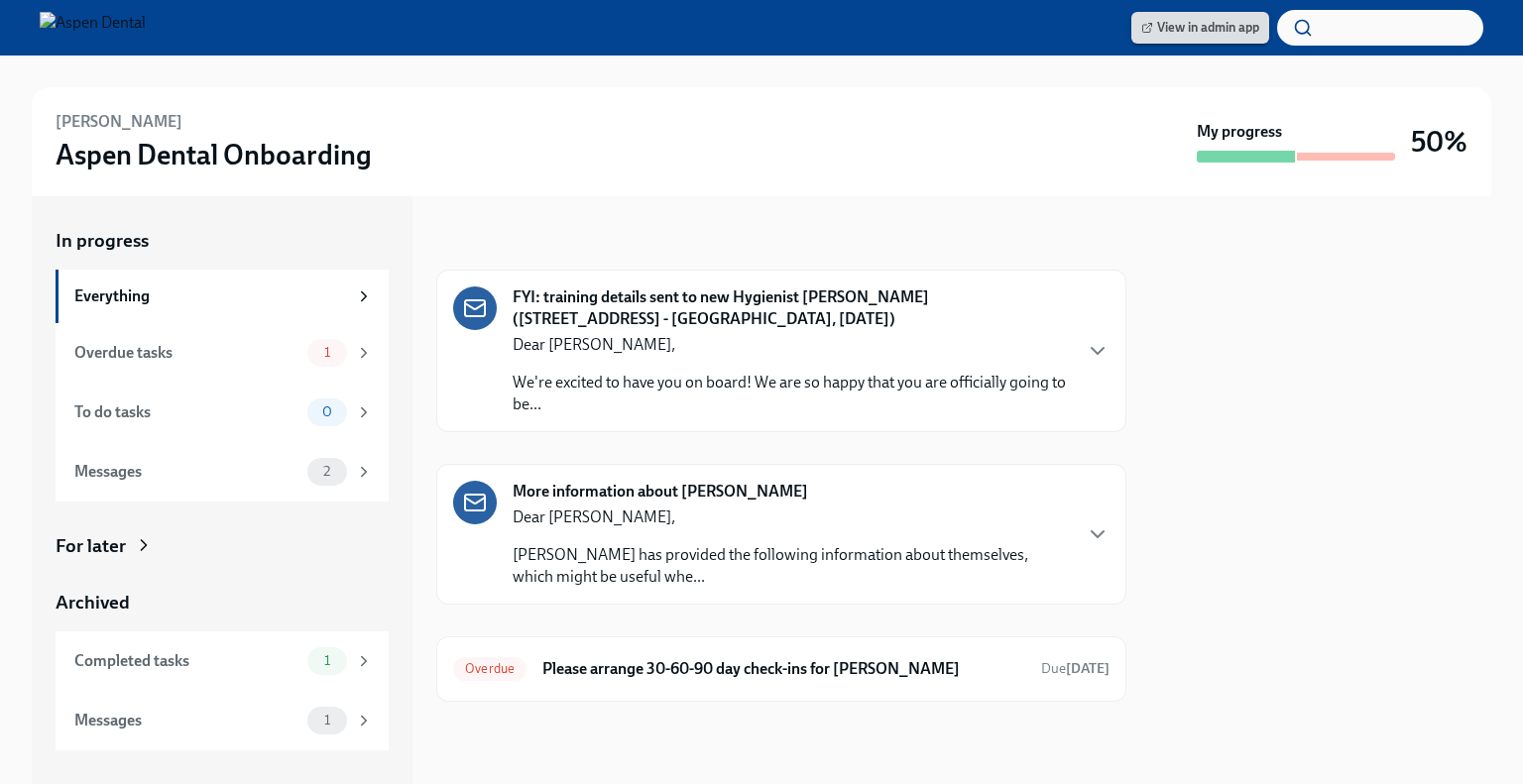 click on "View in admin app" at bounding box center [1200, 28] 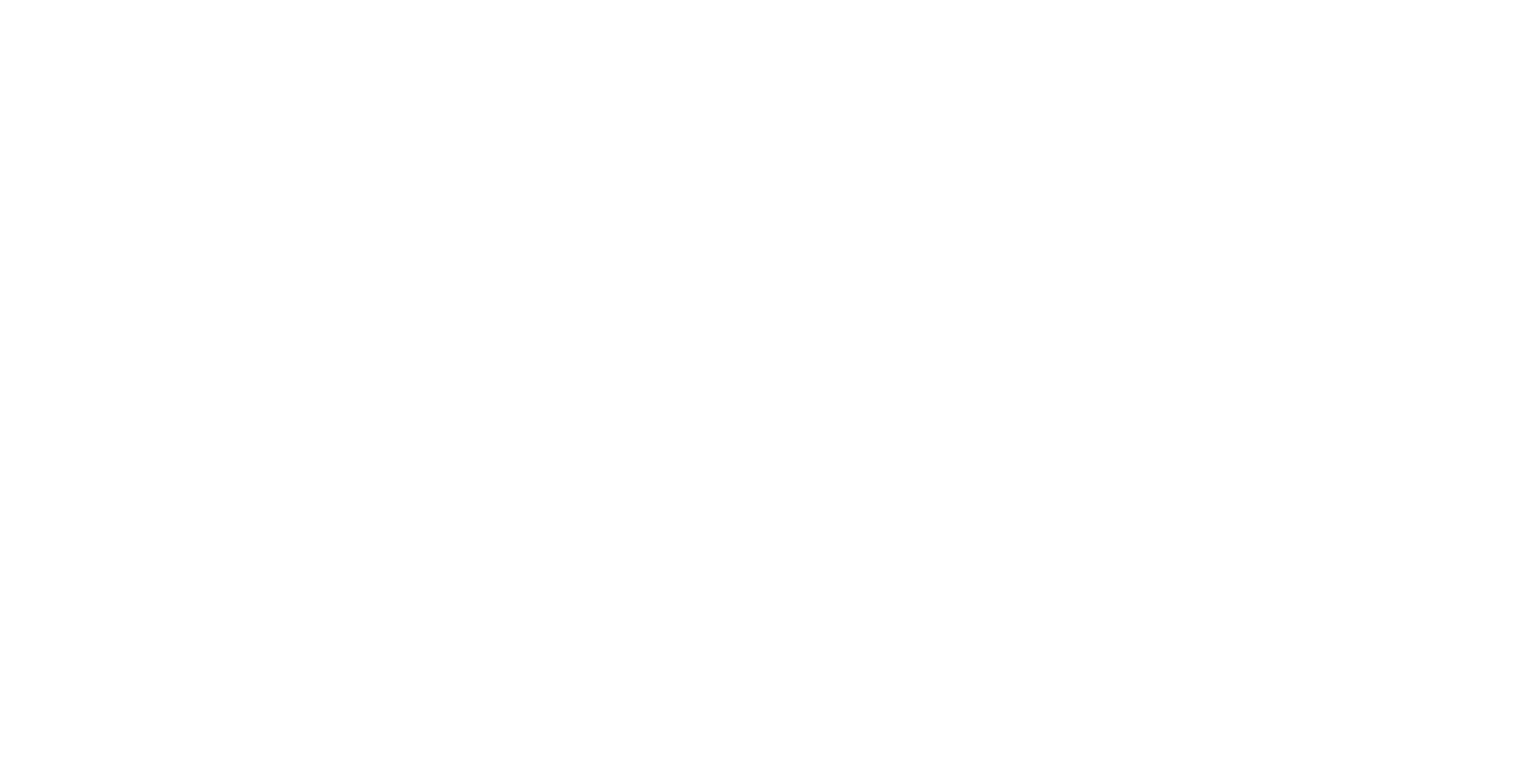 scroll, scrollTop: 0, scrollLeft: 0, axis: both 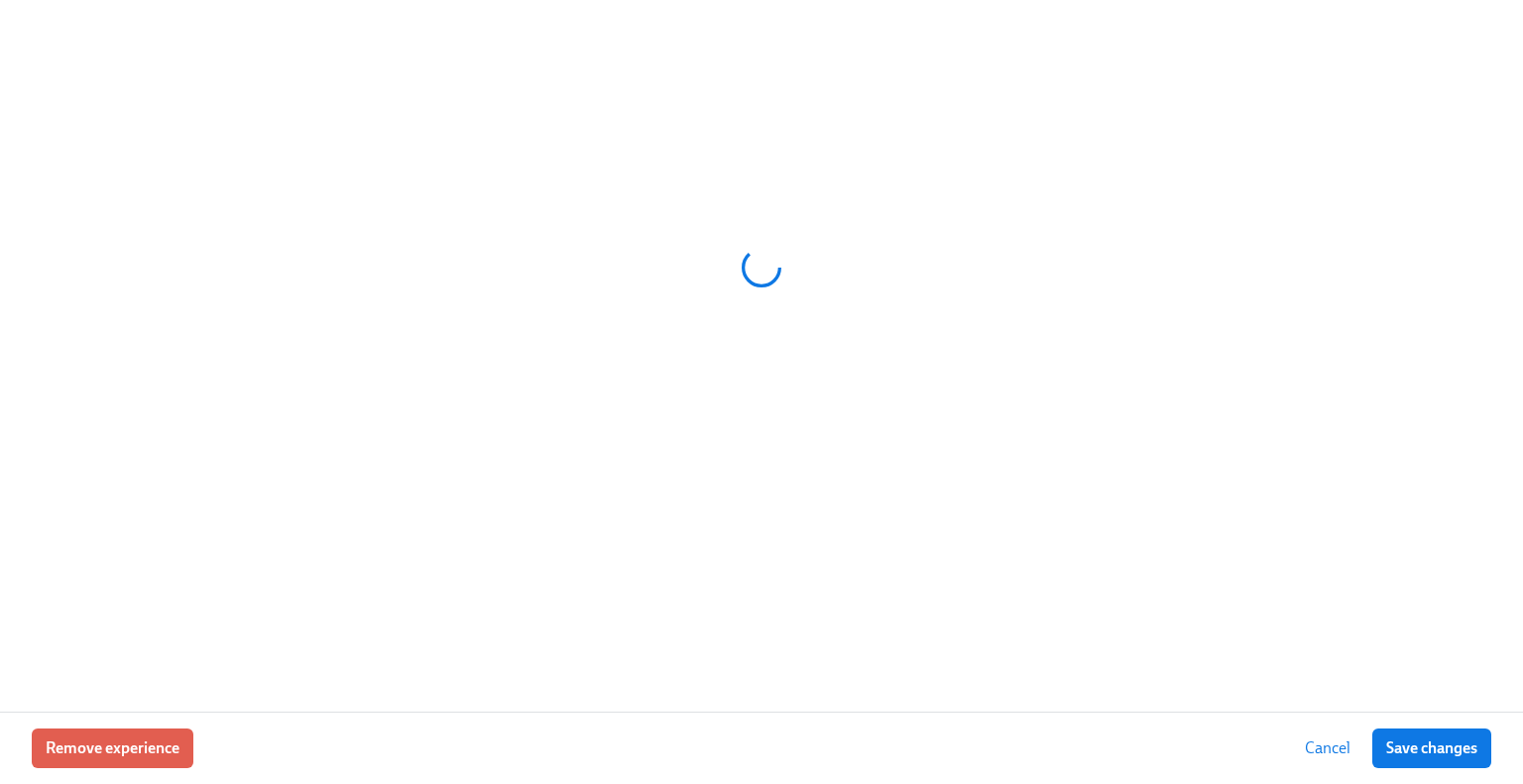 click on "Cancel" at bounding box center (1328, 748) 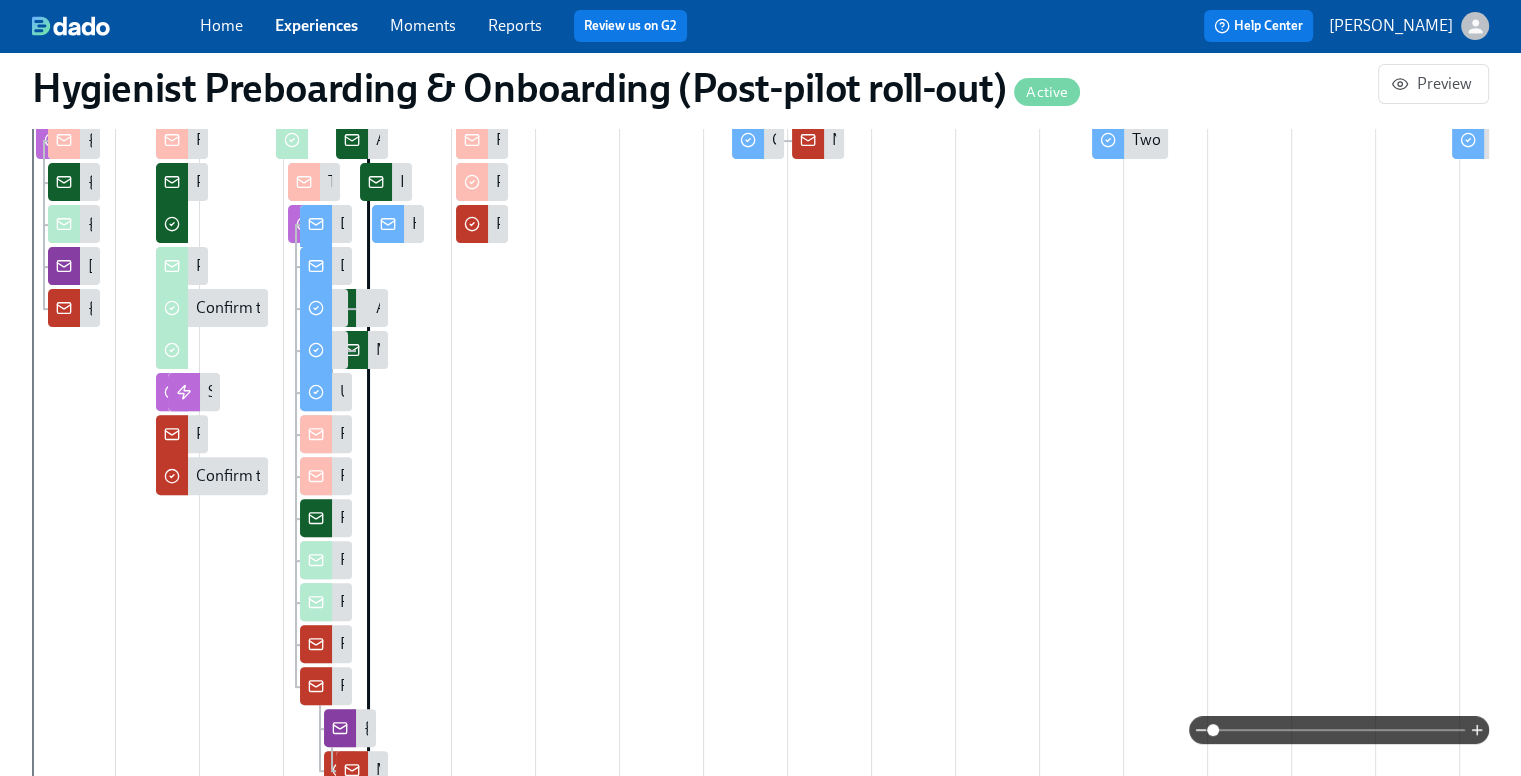 scroll, scrollTop: 484, scrollLeft: 0, axis: vertical 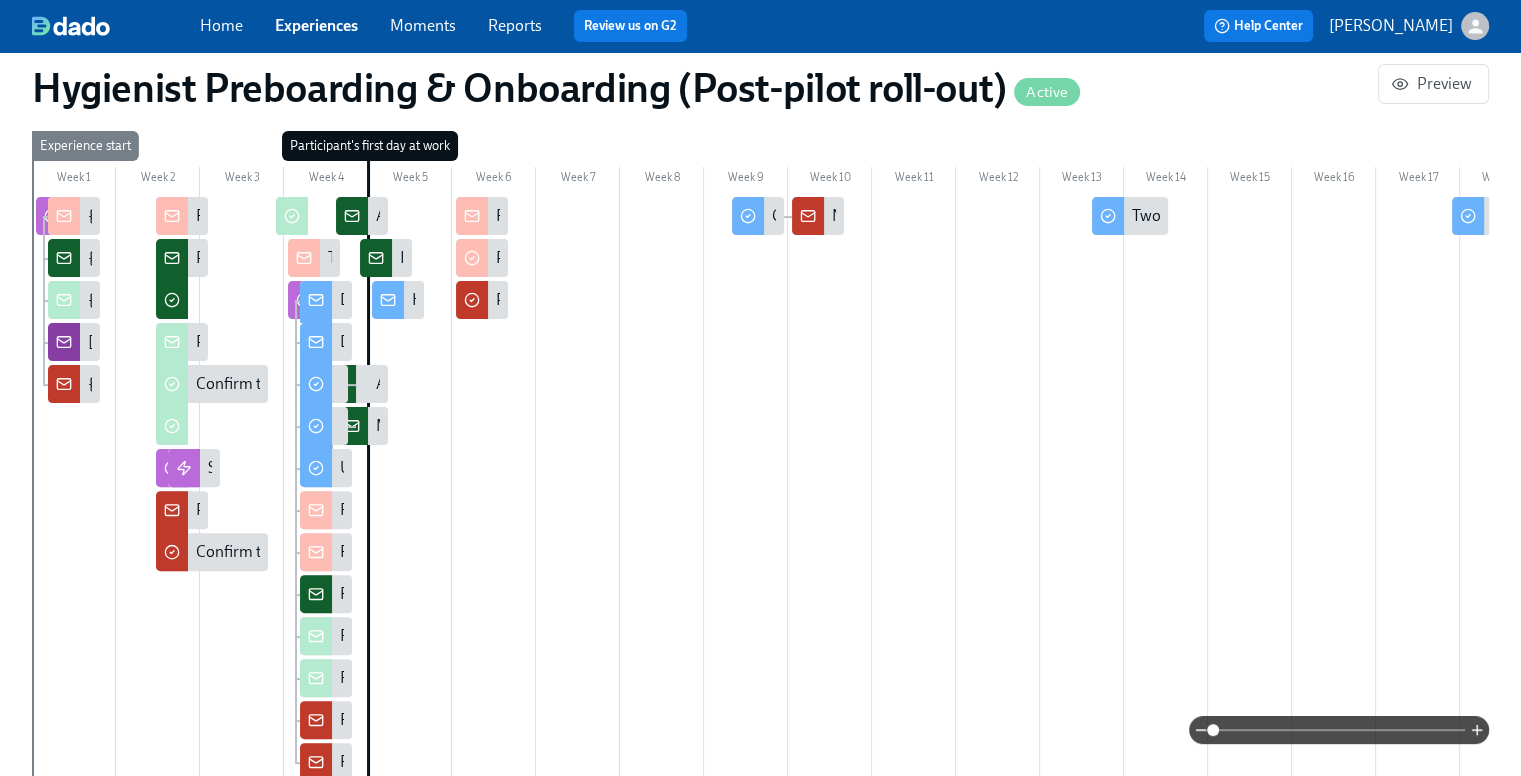 click on "Home" at bounding box center (221, 25) 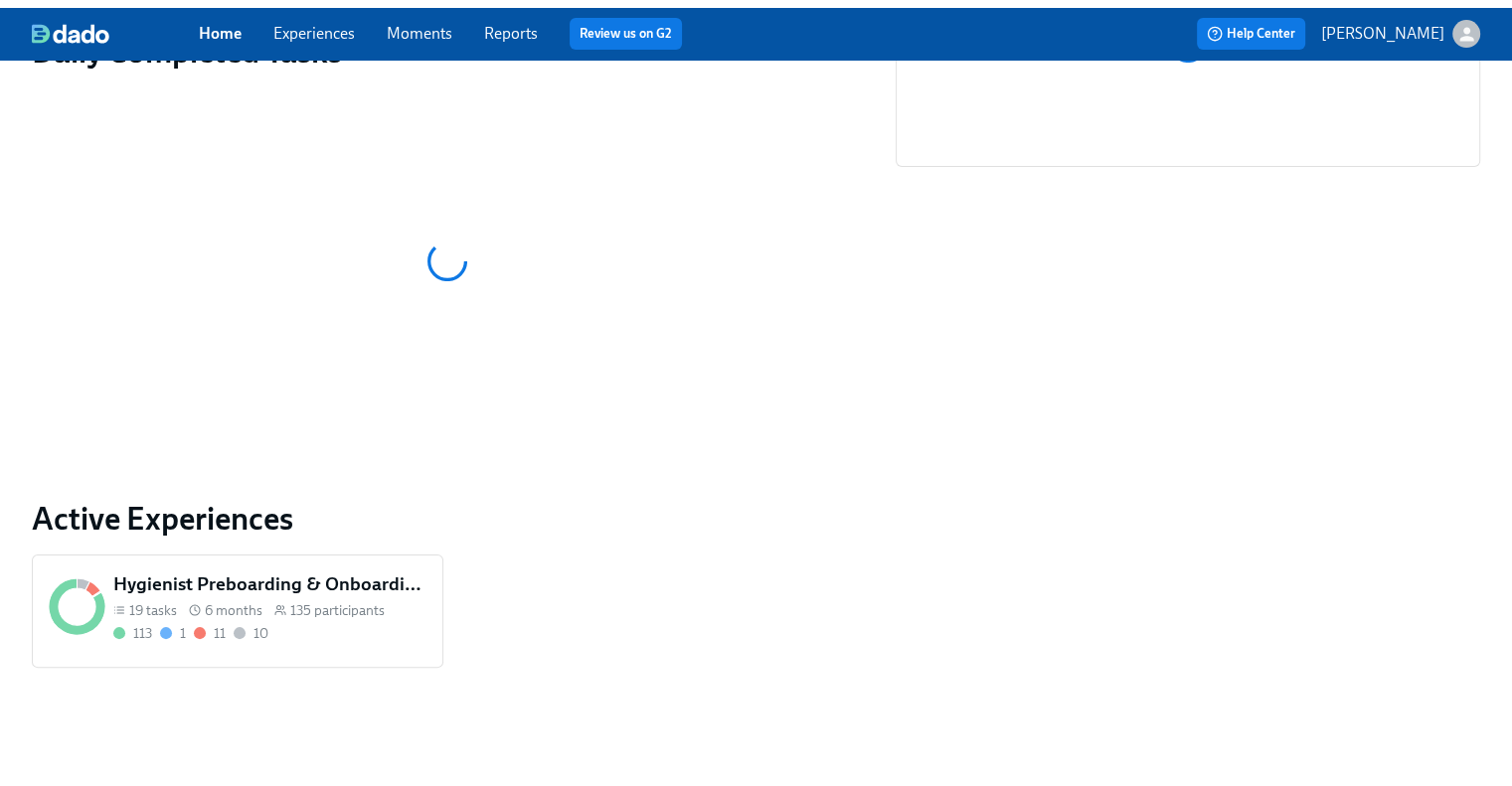scroll, scrollTop: 0, scrollLeft: 0, axis: both 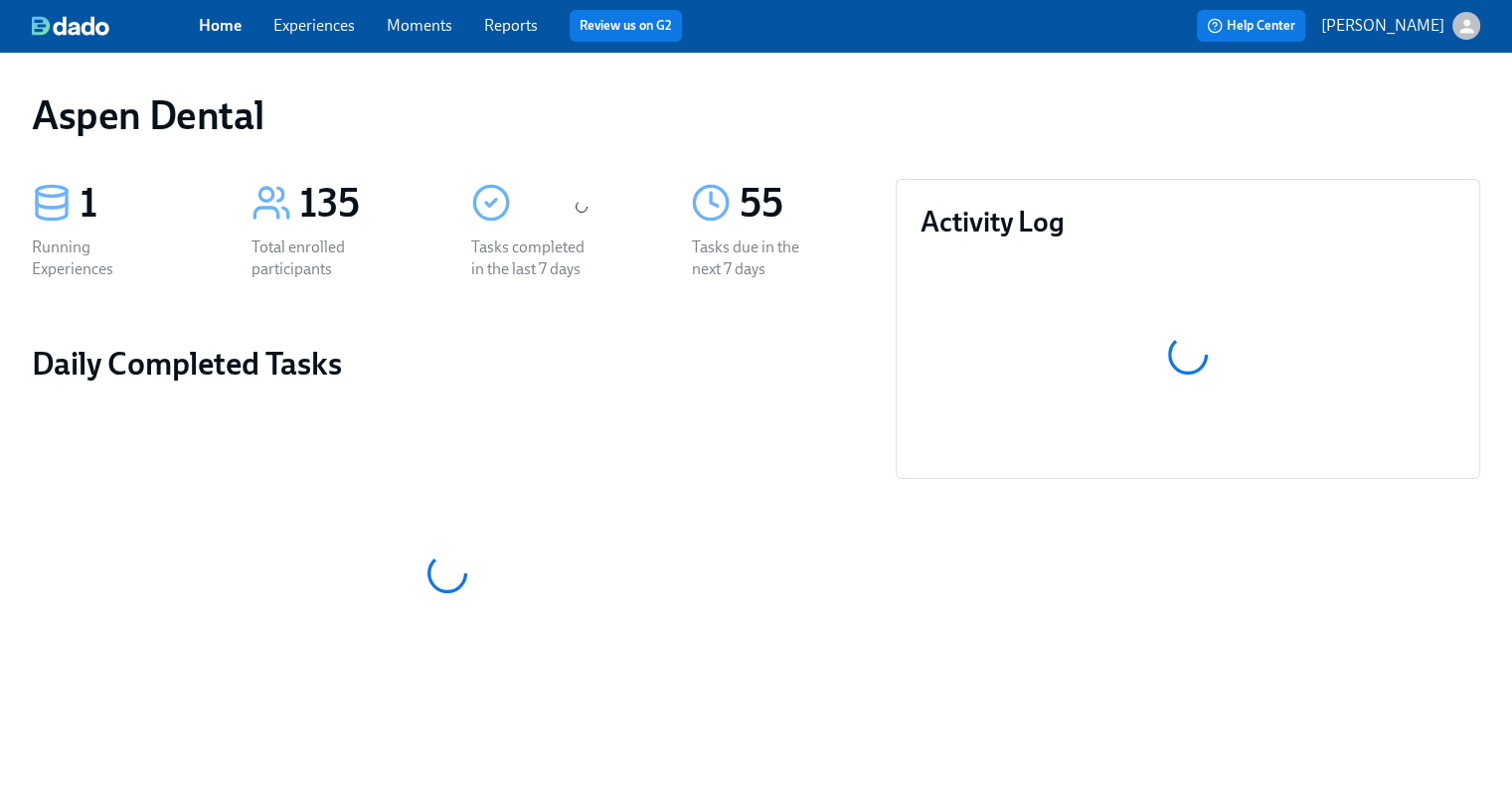 click on "Joey Fulcher" at bounding box center (1401, 26) 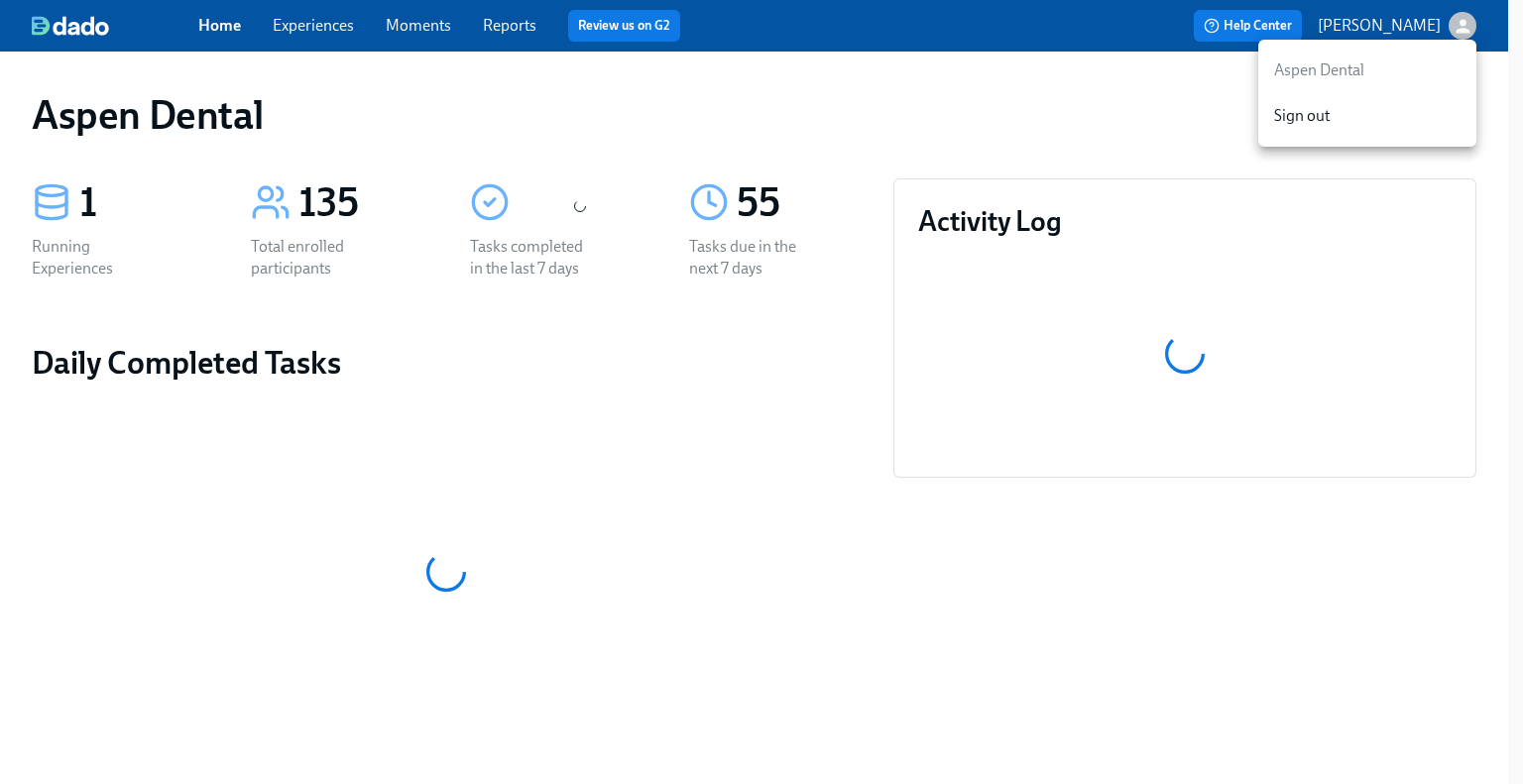 click on "Aspen Dental" at bounding box center (1367, 70) 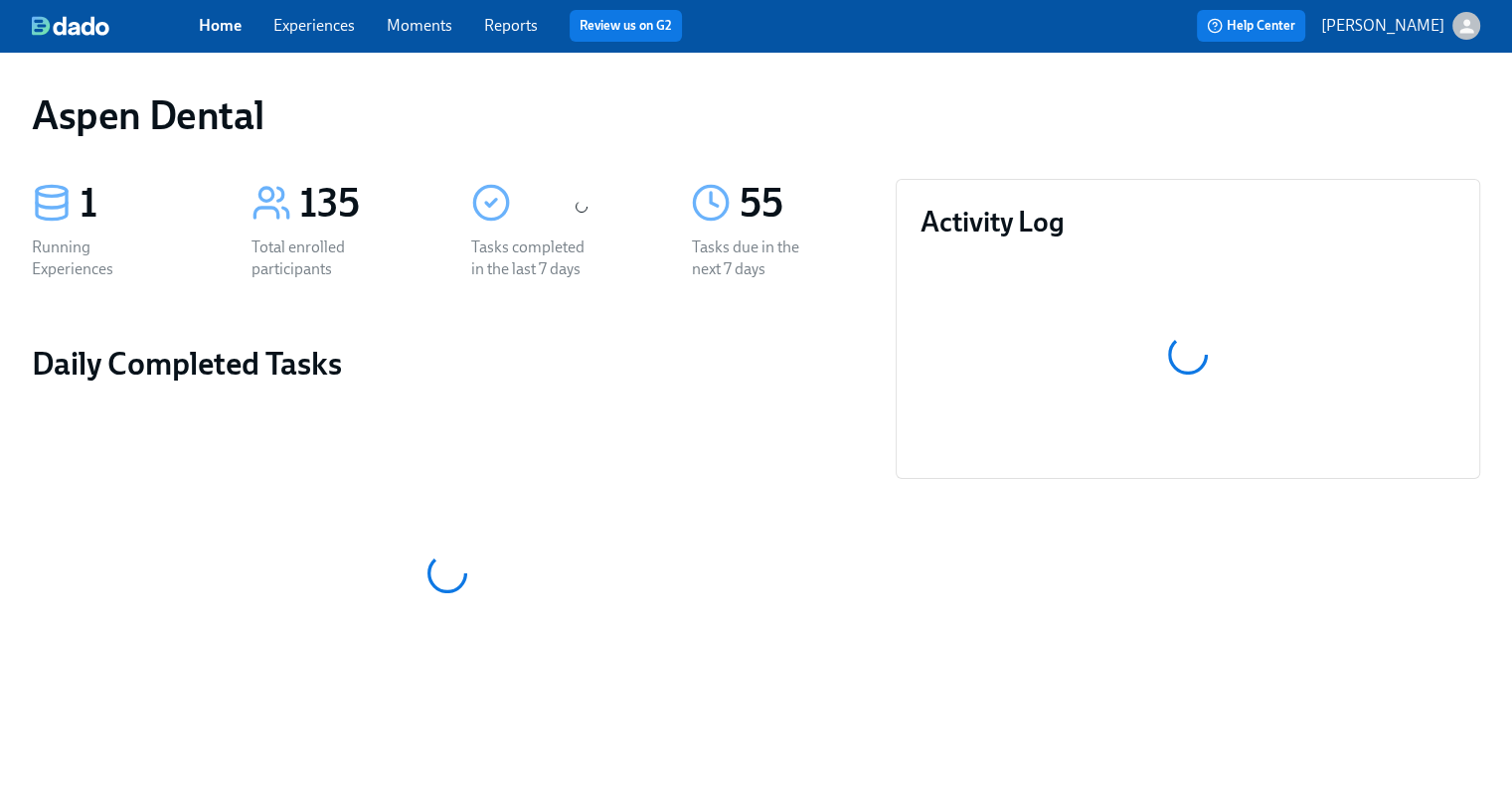 click at bounding box center (71, 26) 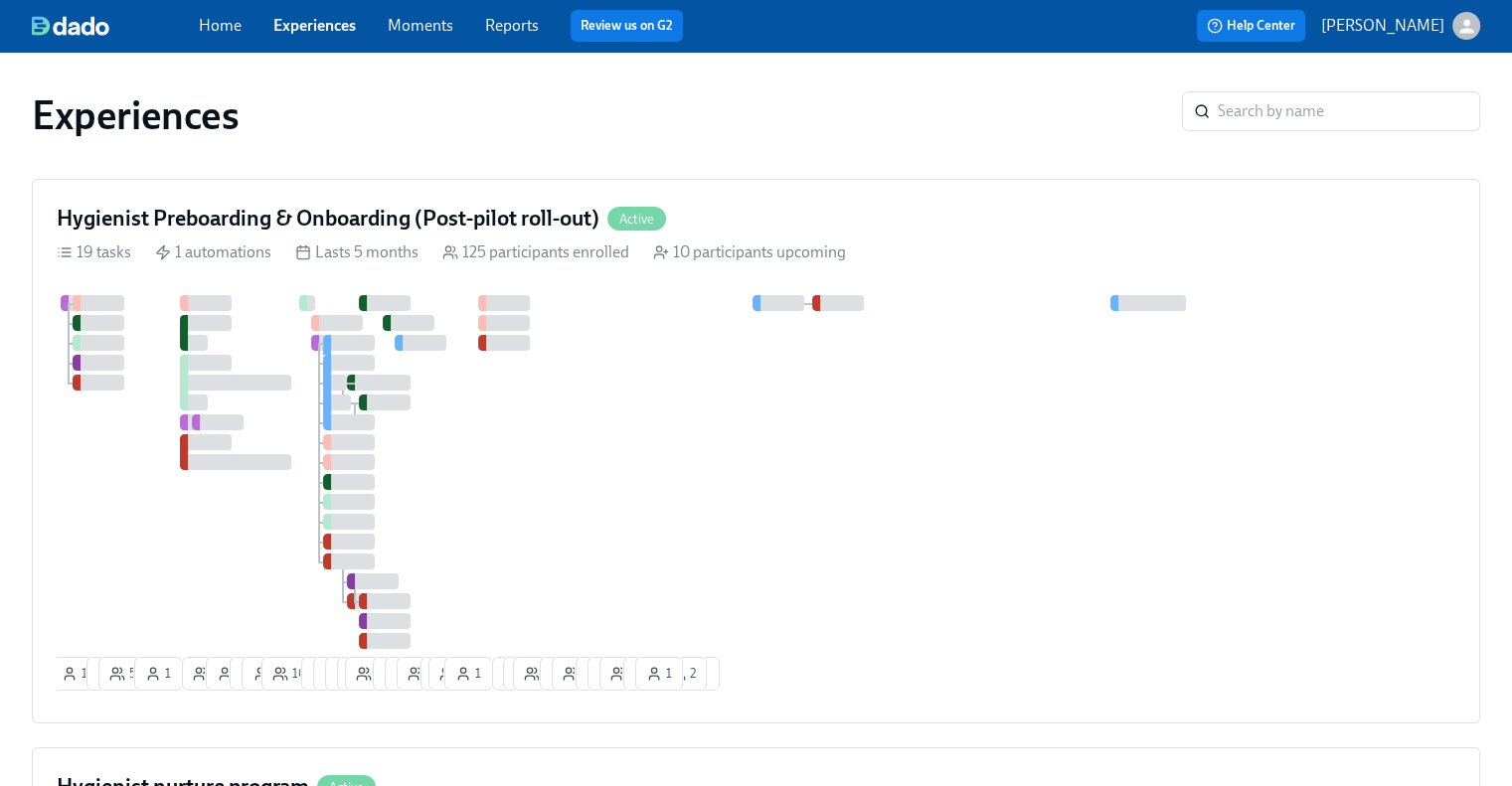 click on "Reports" at bounding box center [512, 25] 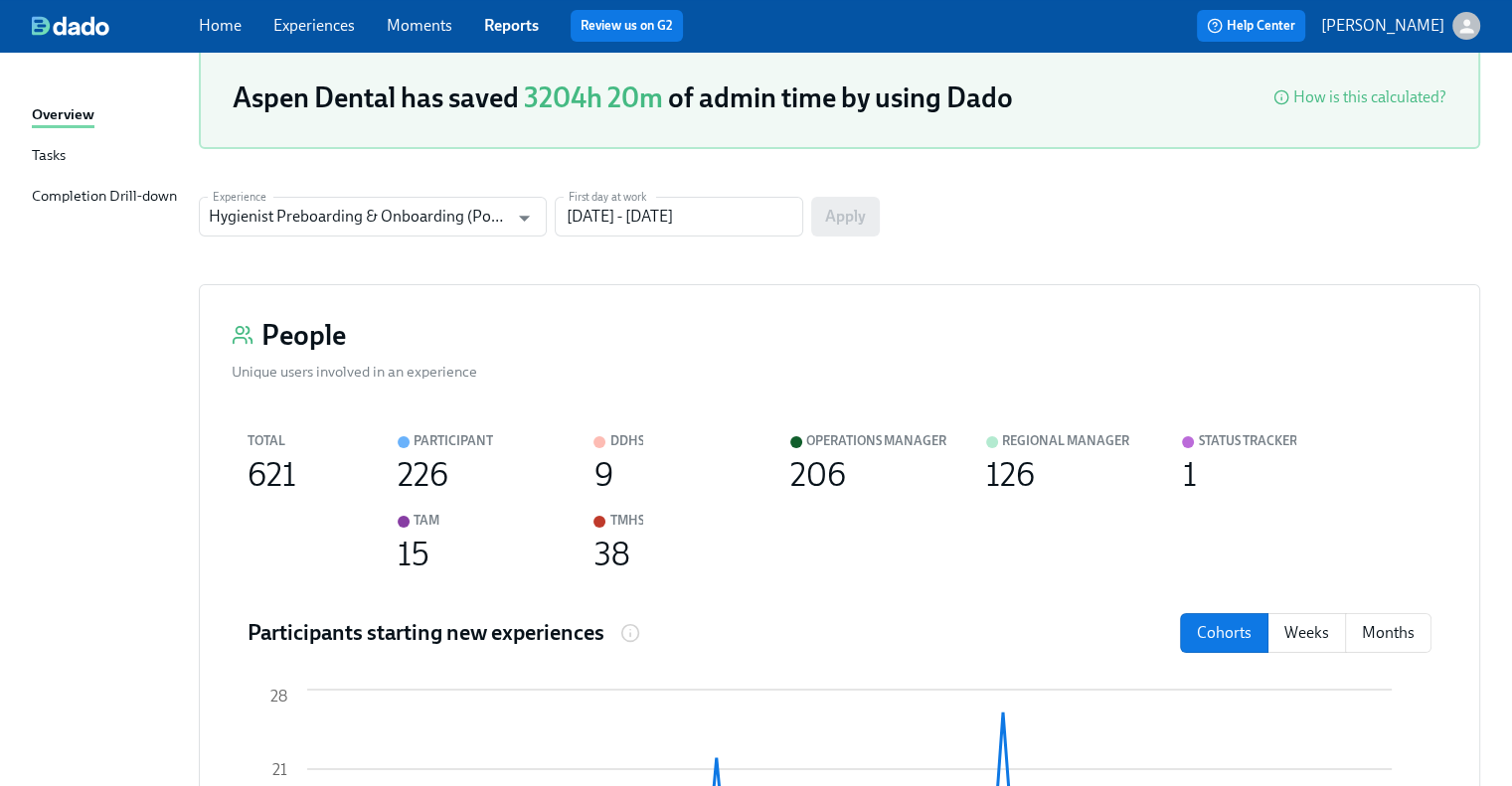 scroll, scrollTop: 0, scrollLeft: 0, axis: both 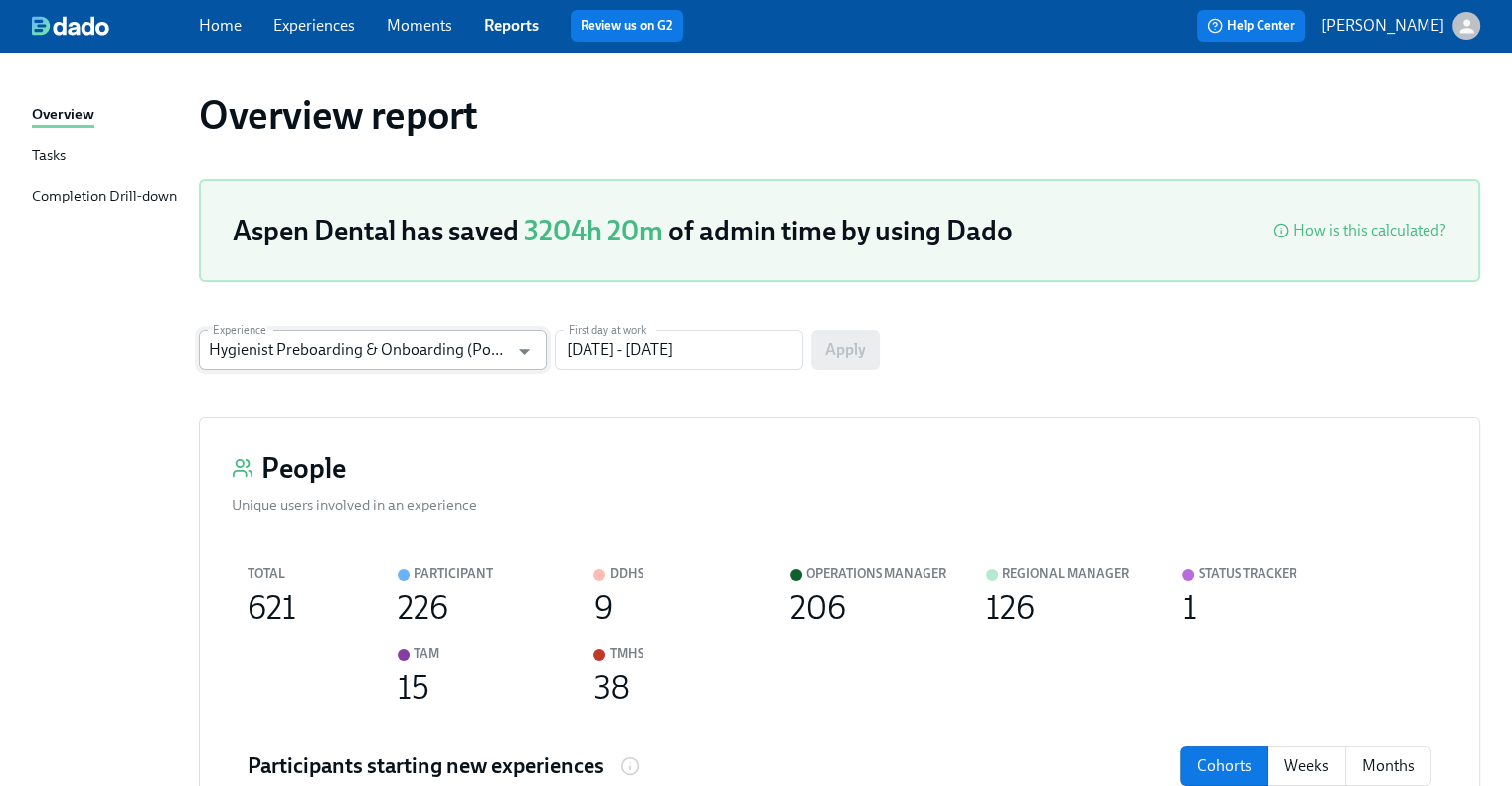 click on "Hygienist Preboarding & Onboarding (Post-pilot roll-out)" at bounding box center (358, 350) 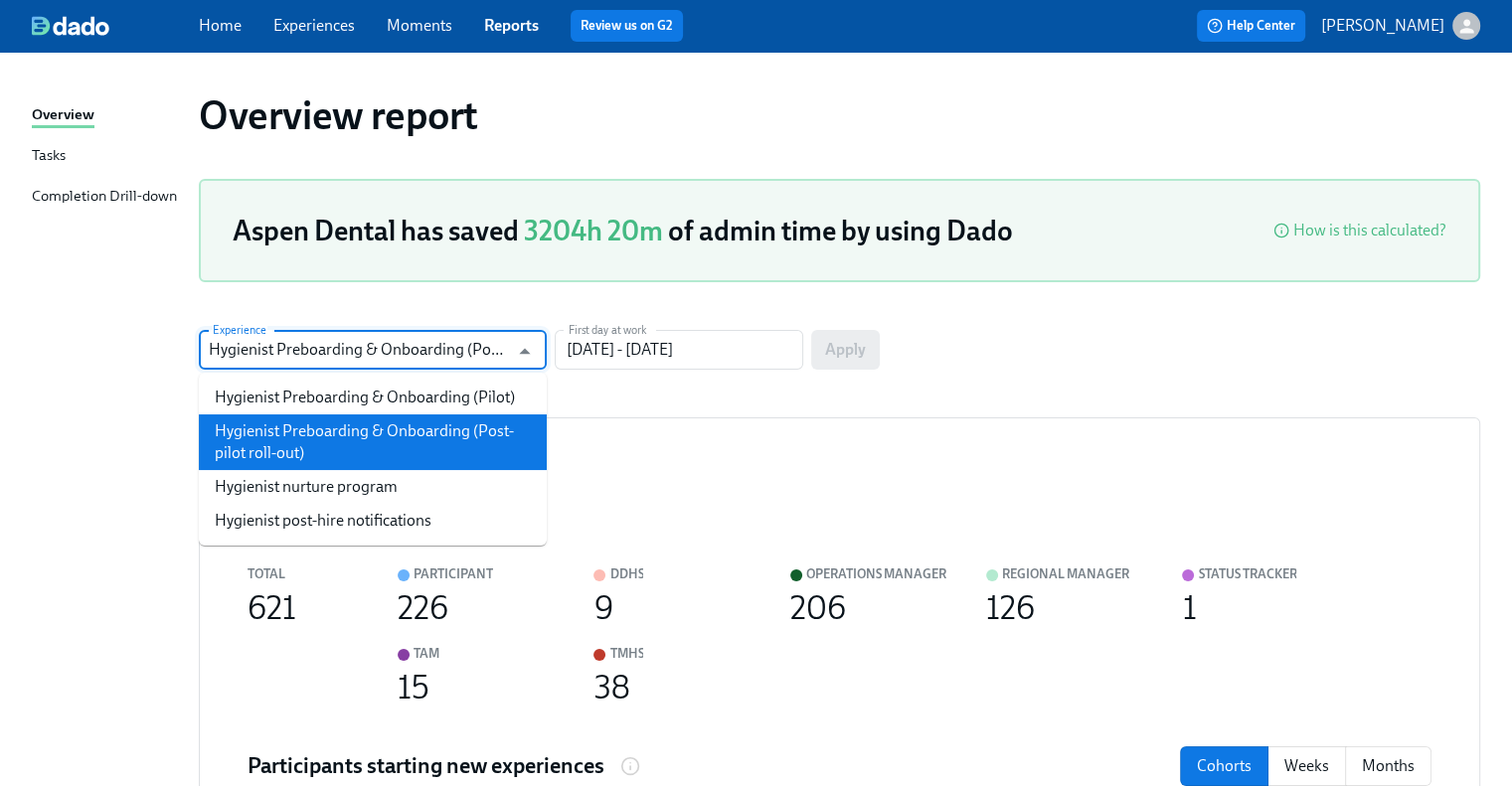 click on "Overview report Aspen Dental   has saved   3204h 20m   of admin time by using Dado How is this calculated? Experience Hygienist Preboarding & Onboarding (Post-pilot roll-out) Experience First day at work 05/13/2025 - 08/11/2025 First day at work Apply People Unique users involved in an experience Total 621 Participant 226 DDHS 9 Operations Manager 206 Regional Manager 126 Status Tracker 1 TAM 15 TMHS 38 Participants starting new experiences Cohorts Weeks Months 13 May 16 May 22 May 28 May 02 Jun 06 Jun 13 Jun 17 Jun 21 Jun 25 Jun 30 Jun 06 Jul 10 Jul 14 Jul 17 Jul 23 Jul 28 Jul 11 Aug 0 7 14 21 28 Messages Total sent 2219 Participant 338 DDHS 288 Operations Manager 642 Regional Manager 364 Status Tracker 0 TAM 71 TMHS 505 Tasks View full report Total sent 1227 Participant 464 DDHS 4 Operations Manager 2 Regional Manager 76 Status Tracker 365 TAM 0 TMHS 316 Total tasks Cohorts Weeks Months 12 May 15 May 25 May 28 May 02 Jun 08 Jun 13 Jun 17 Jun 22 Jun 26 Jun 30 Jun 06 Jul 10 Jul 14 Jul 17 Jul 22 Jul 27 Jul 0" at bounding box center [756, 1471] 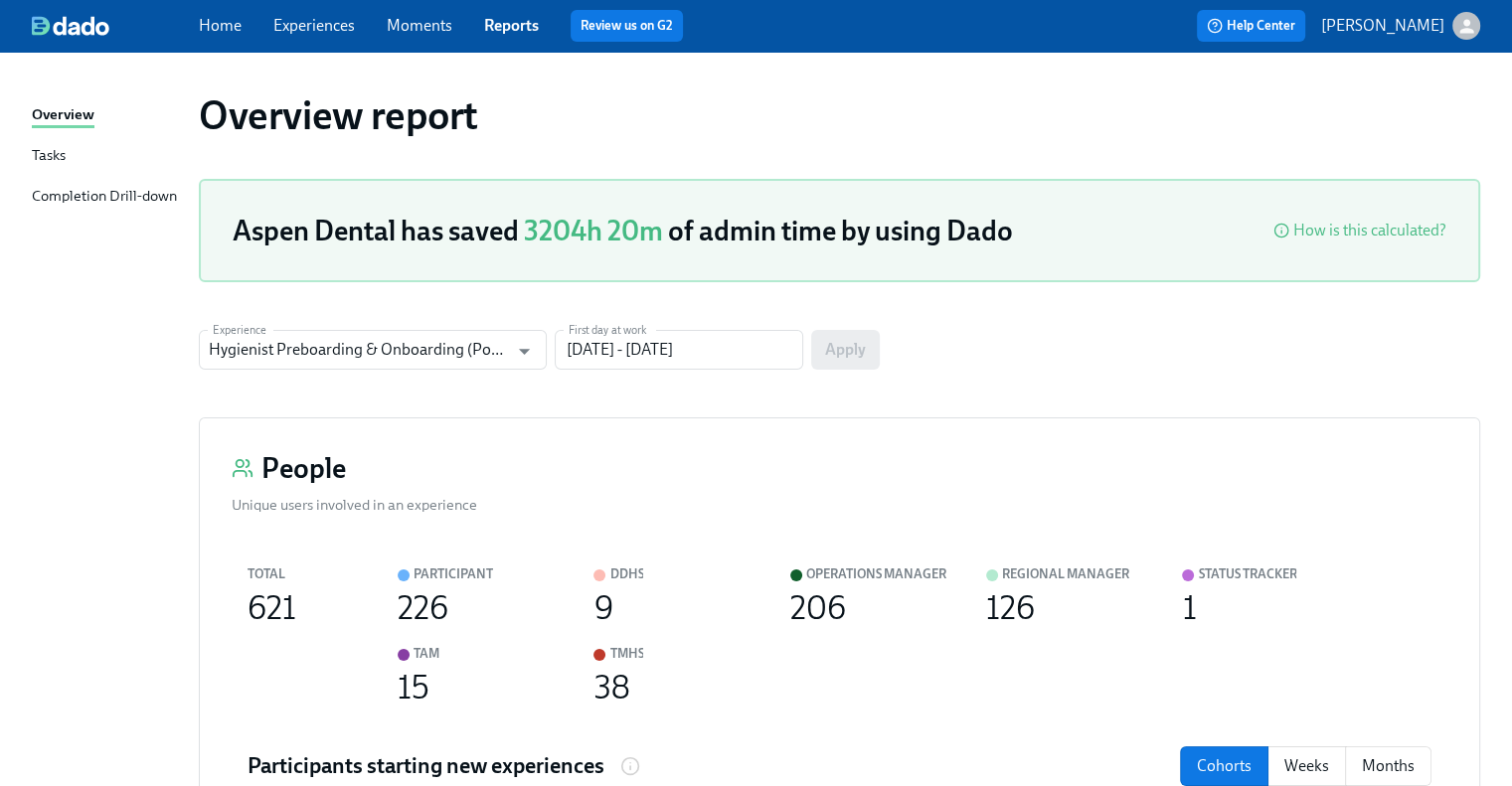 click on "Home" at bounding box center [220, 25] 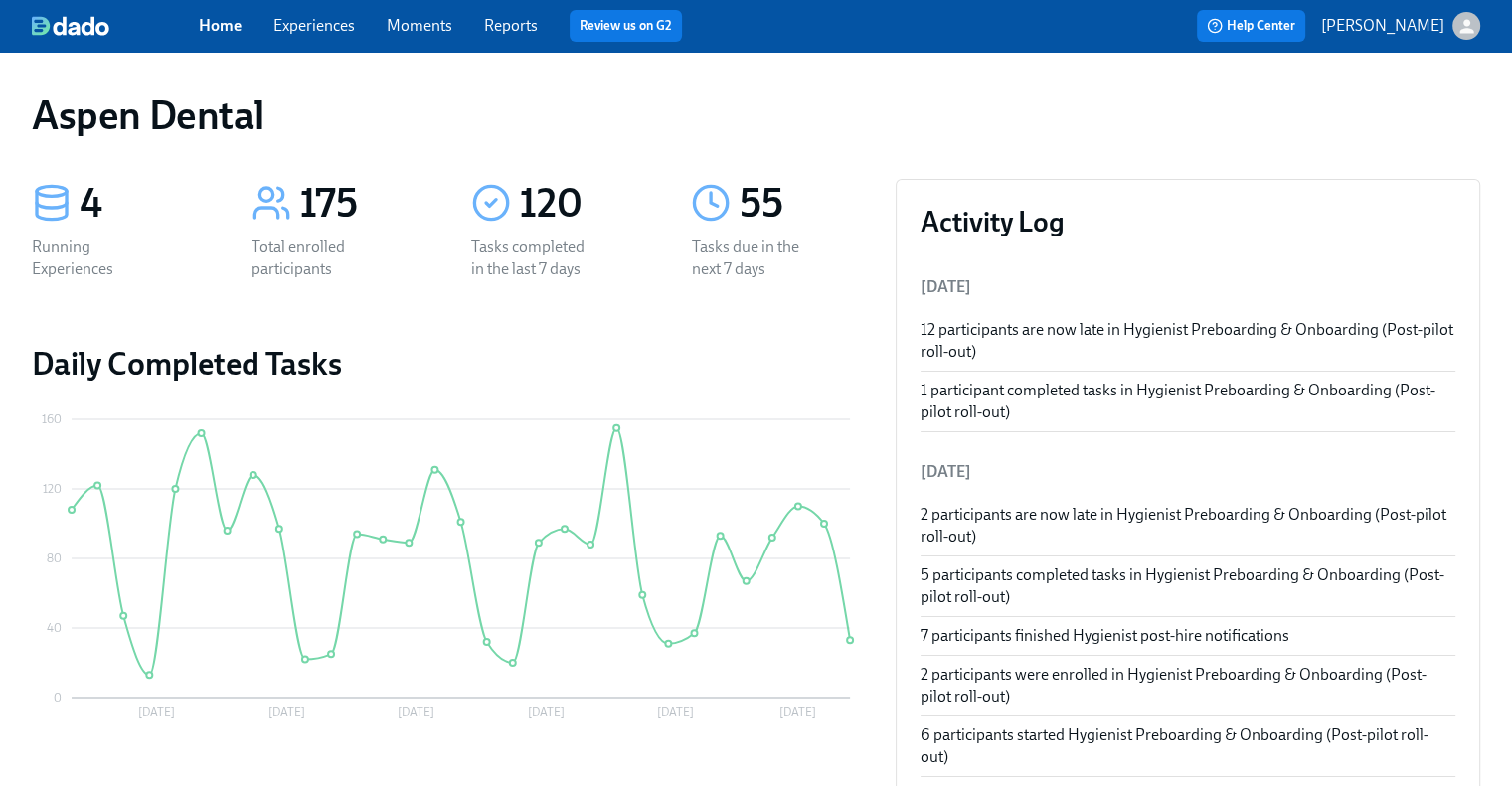 click on "2 participants   are now late in   Hygienist Preboarding & Onboarding (Post-pilot roll-out)" at bounding box center [1188, 526] 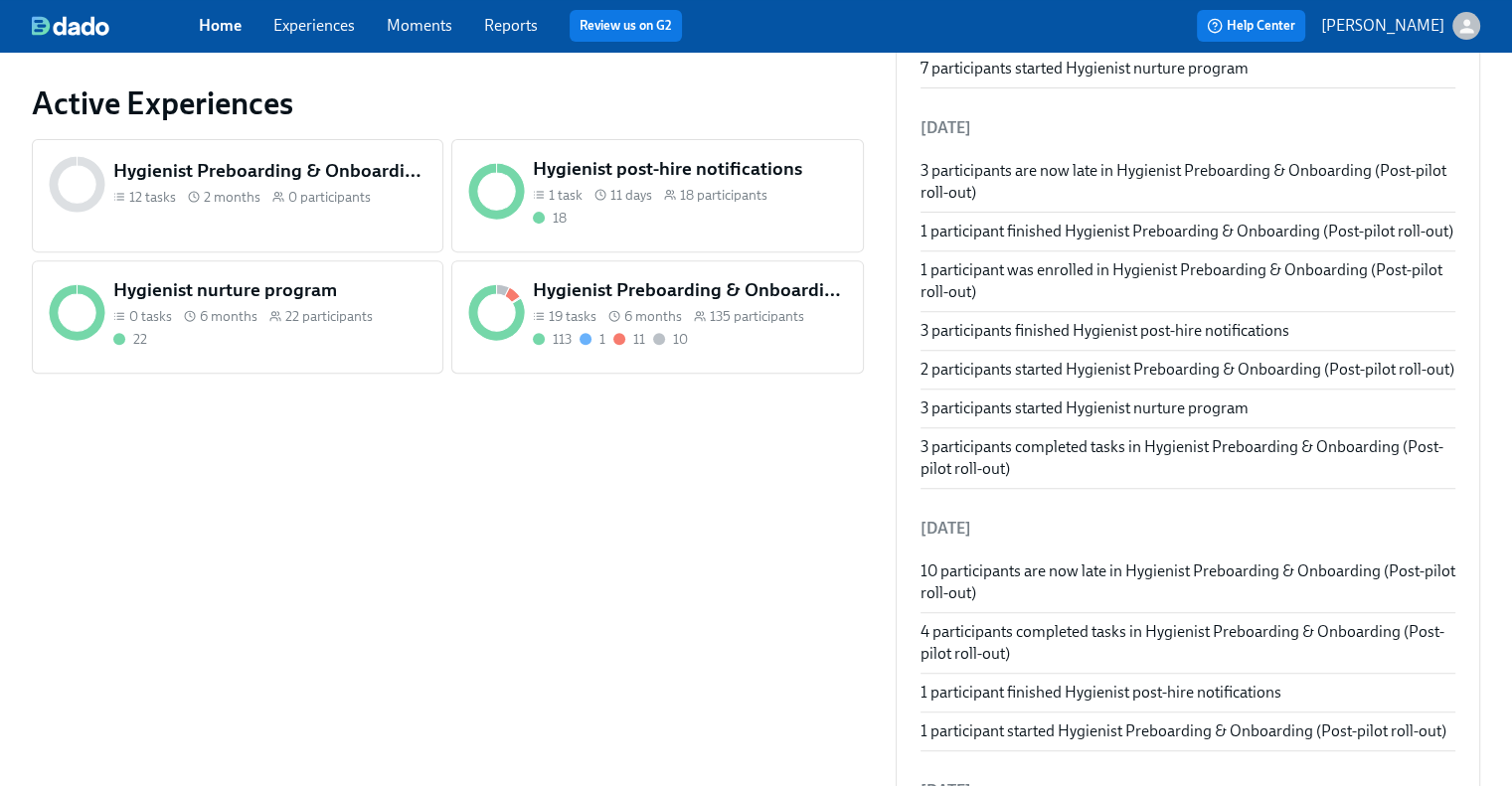 scroll, scrollTop: 0, scrollLeft: 0, axis: both 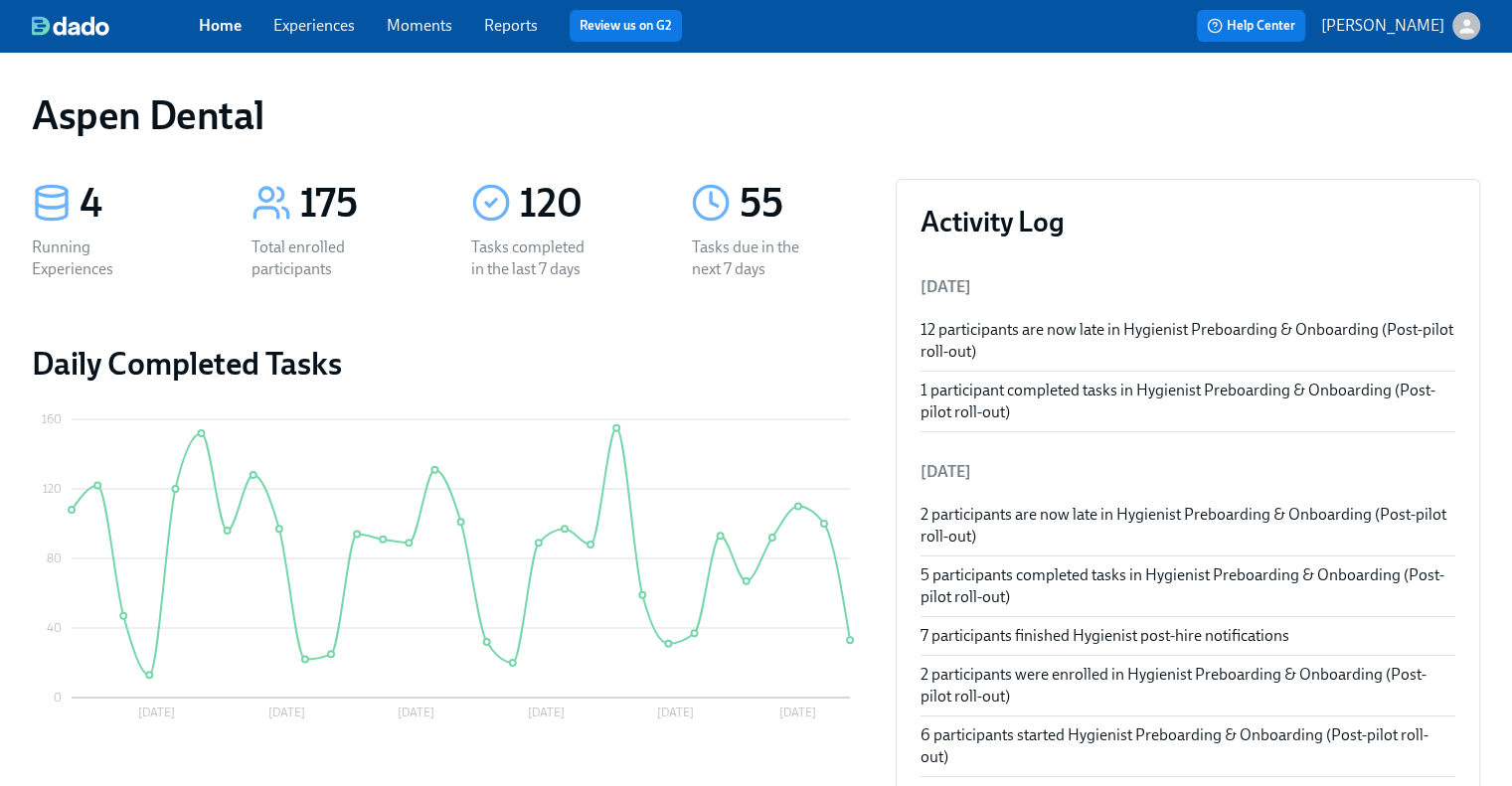 click on "4" at bounding box center (141, 204) 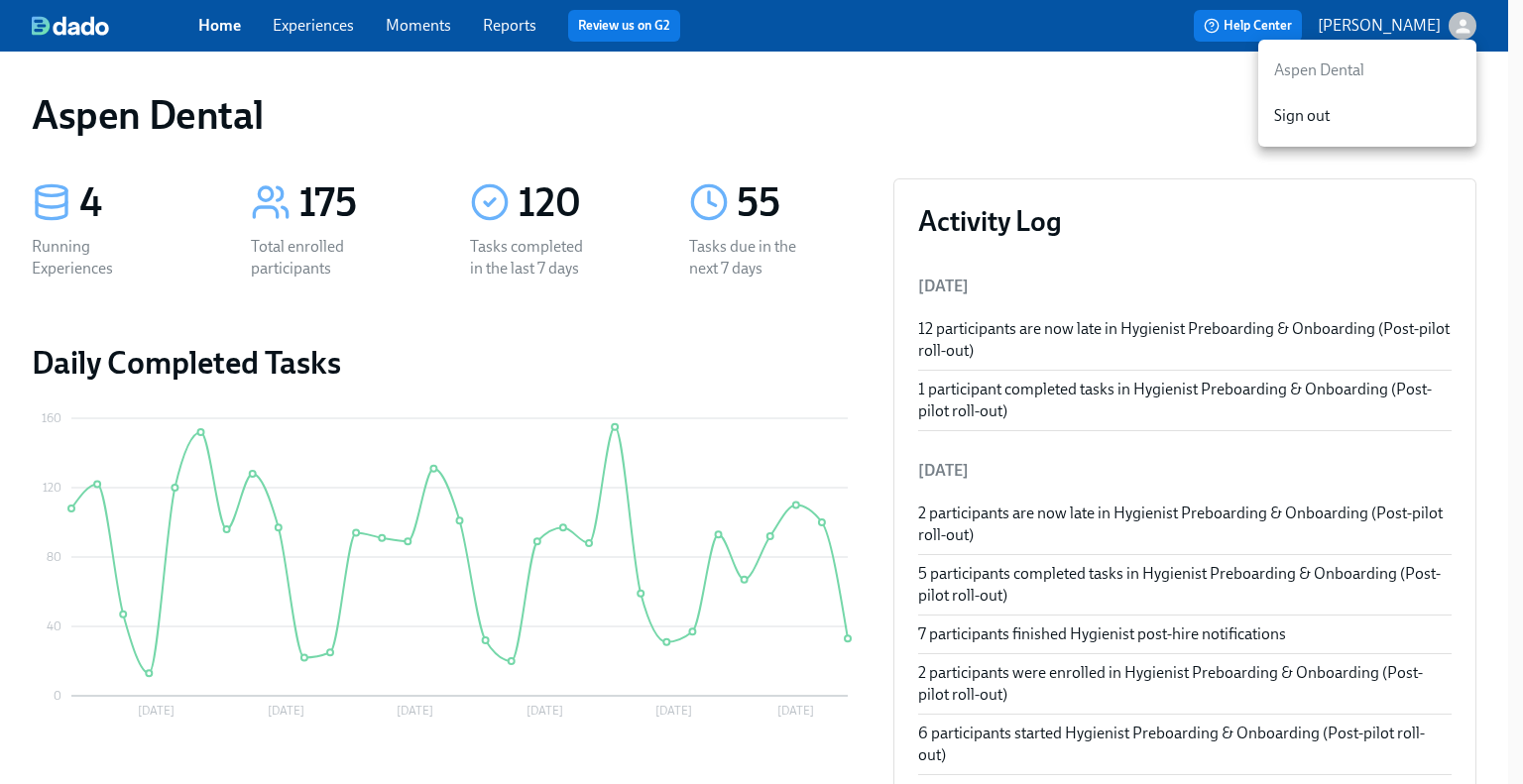 click on "Aspen Dental" at bounding box center (1367, 70) 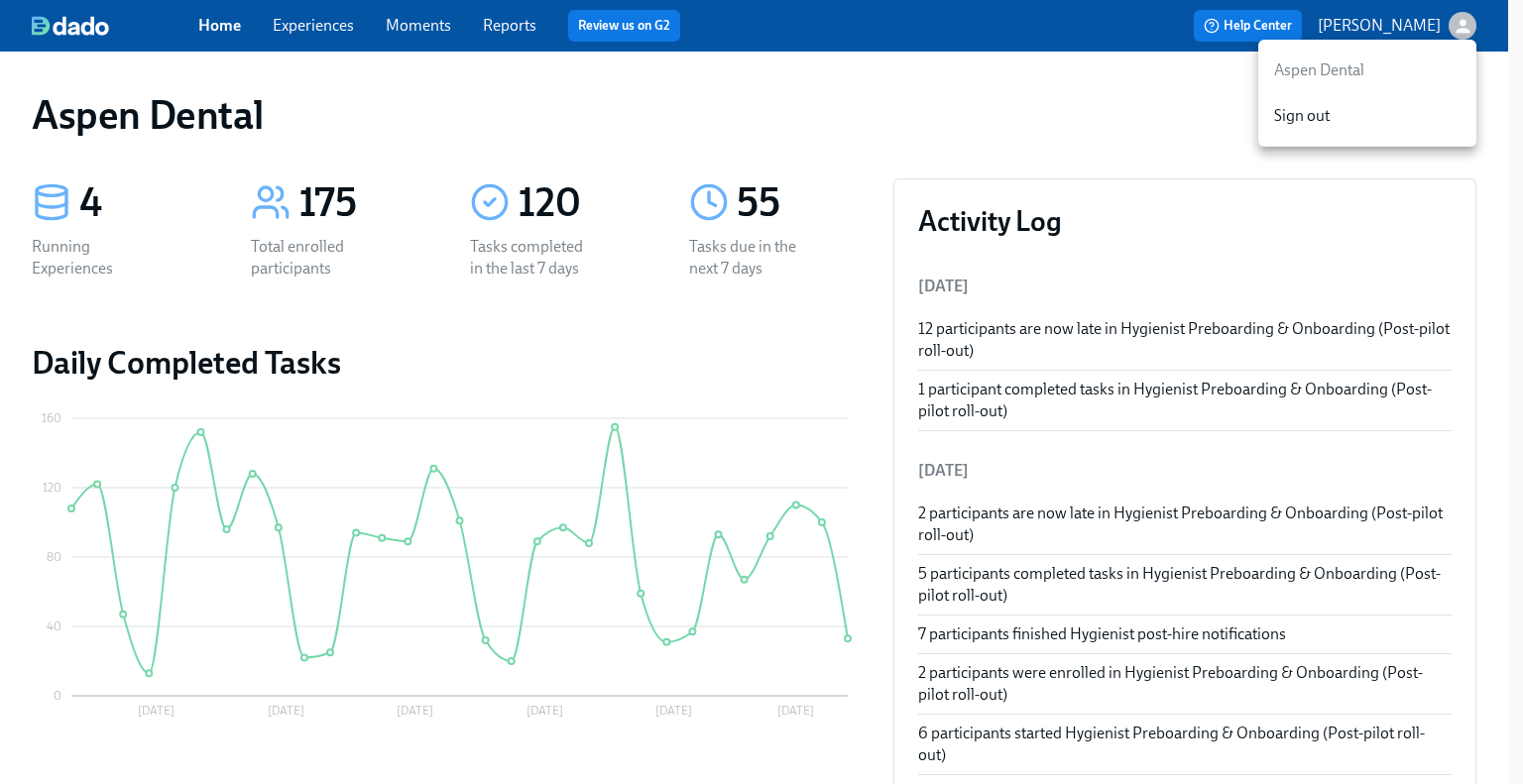 click at bounding box center (762, 392) 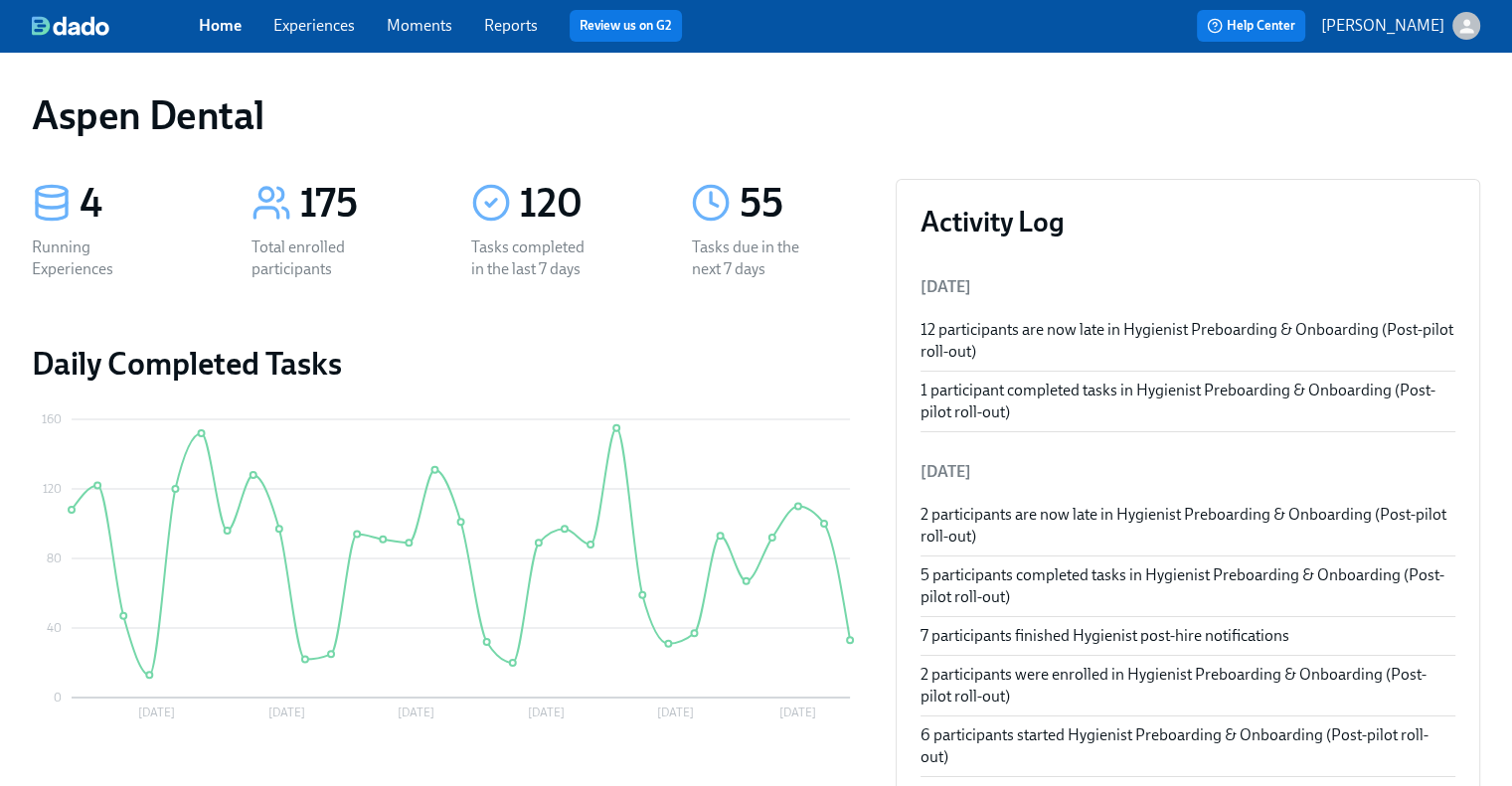 click on "Experiences" at bounding box center (314, 25) 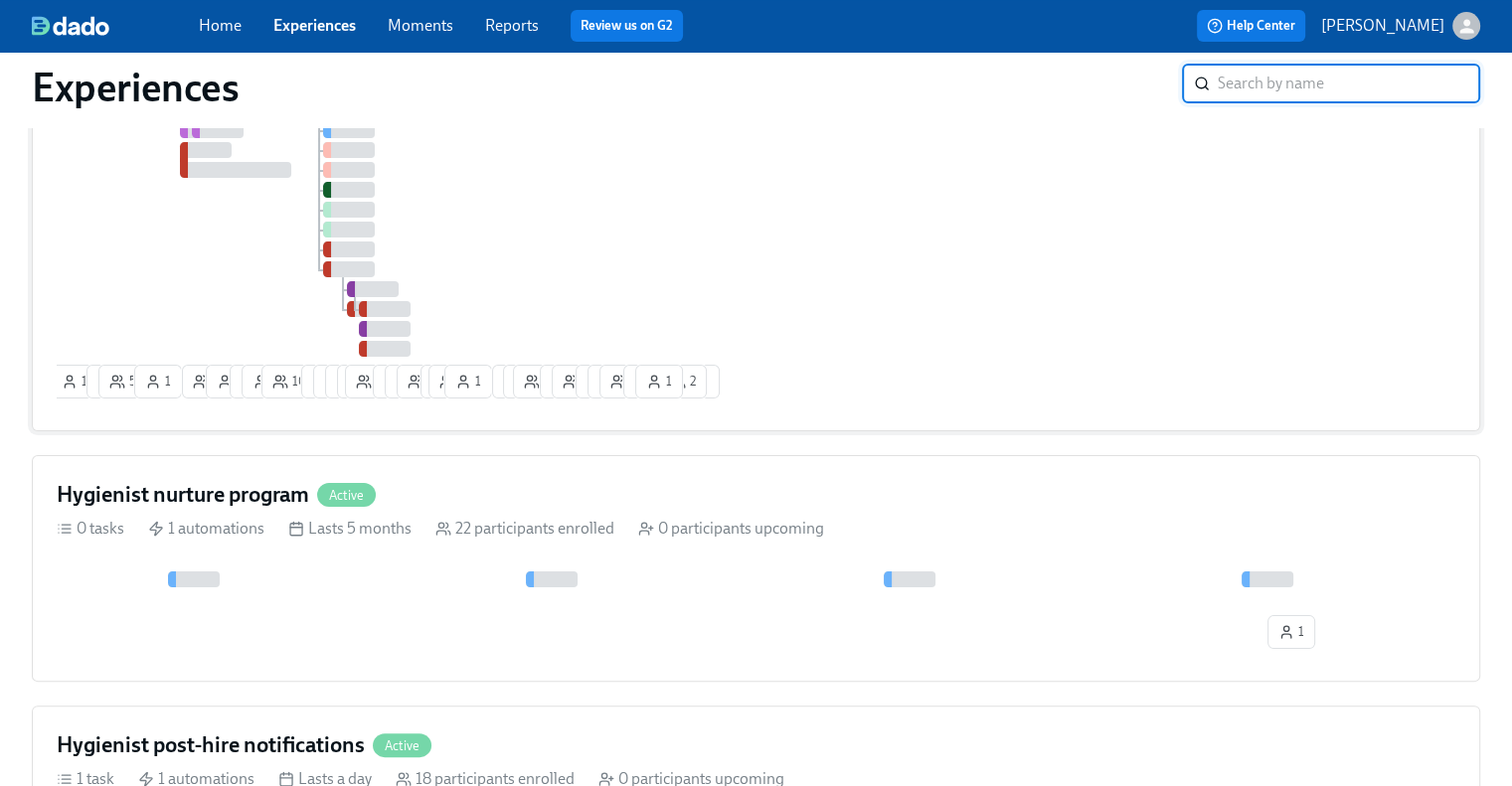 scroll, scrollTop: 0, scrollLeft: 0, axis: both 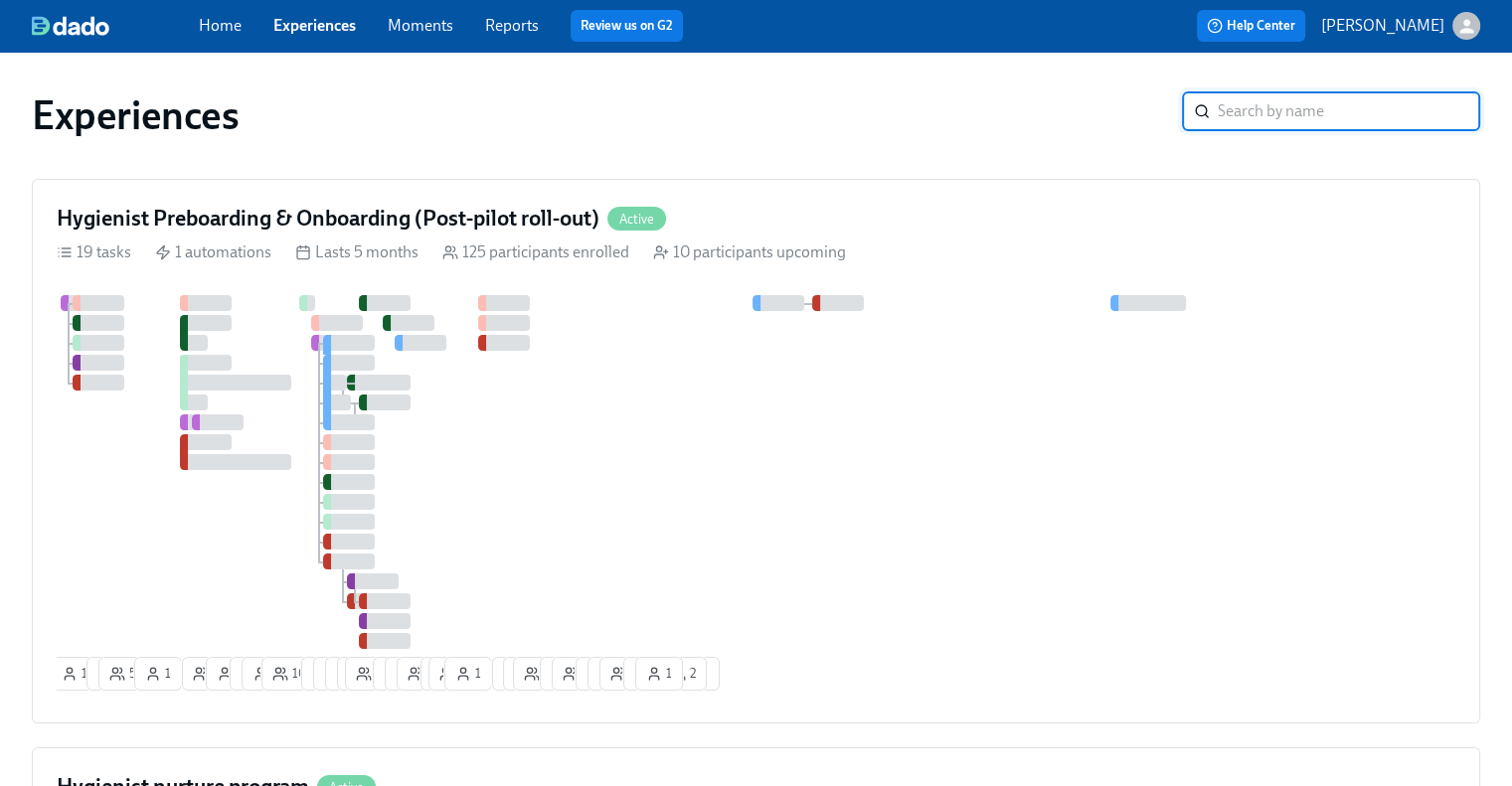 click on "Moments" at bounding box center (420, 25) 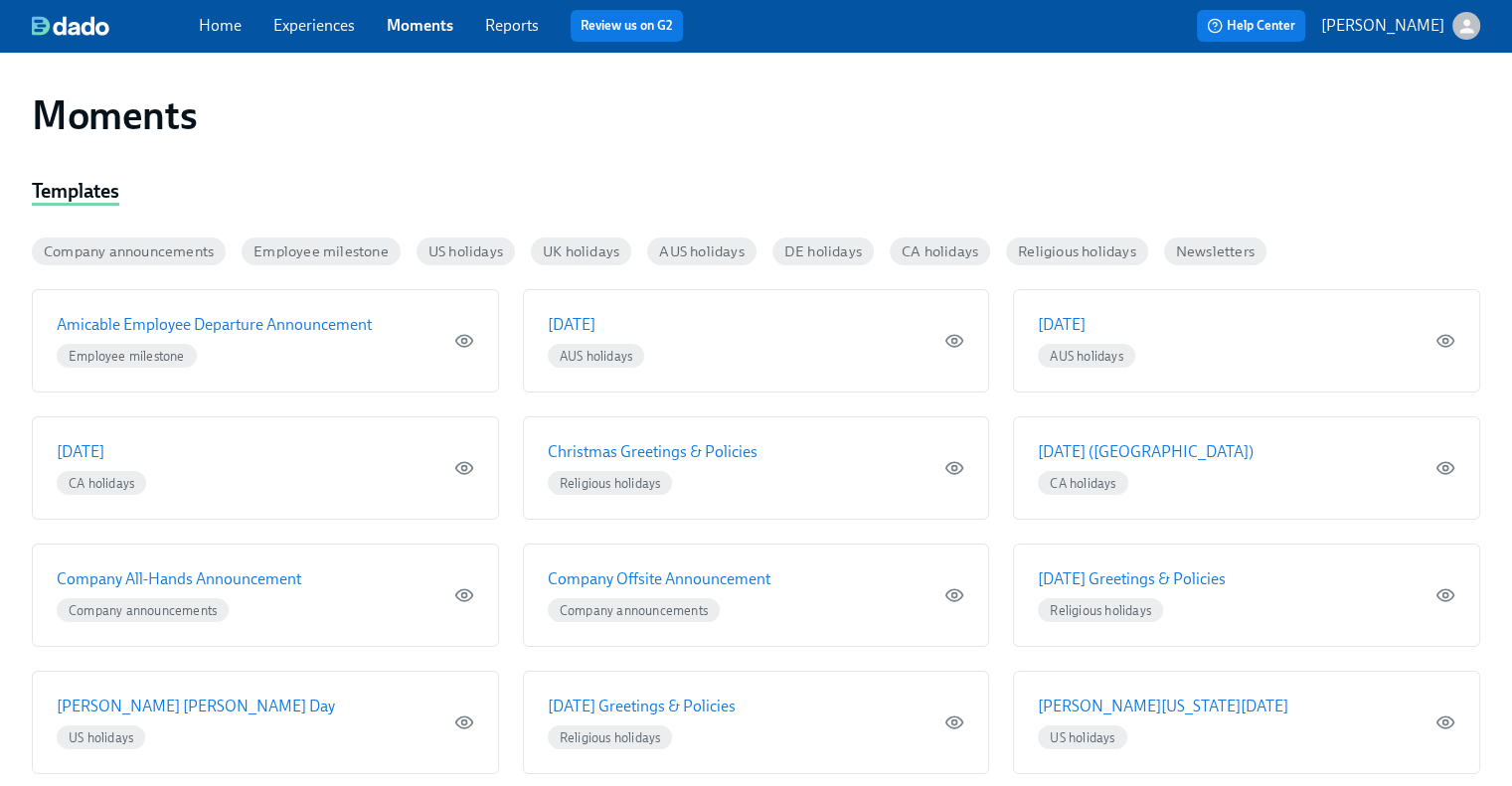 click on "Reports" at bounding box center (512, 25) 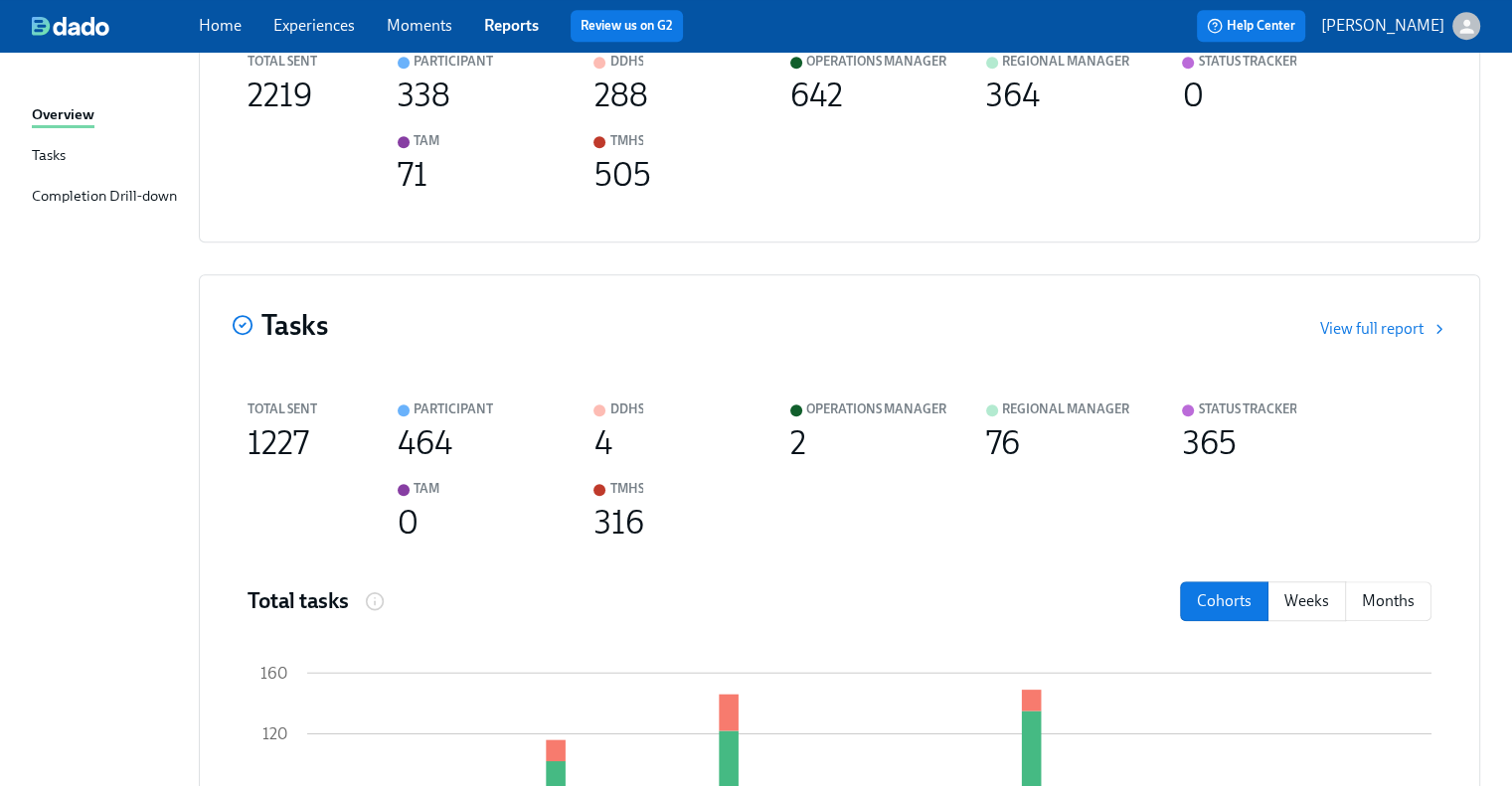 scroll, scrollTop: 1338, scrollLeft: 0, axis: vertical 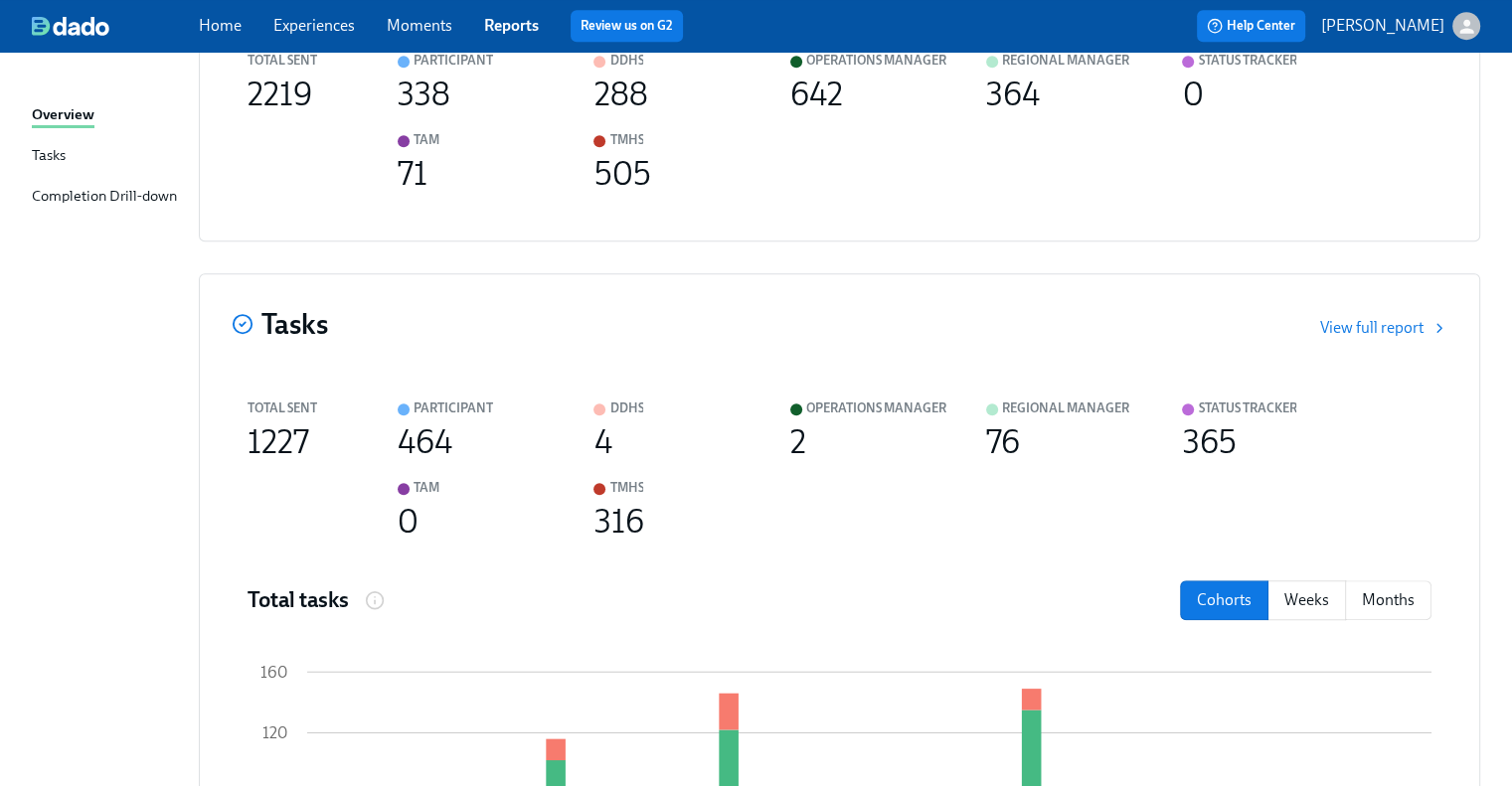 click on "Messages Total sent 2219 Participant 338 DDHS 288 Operations Manager 642 Regional Manager 364 Status Tracker 0 TAM 71 TMHS 505" at bounding box center (839, 83) 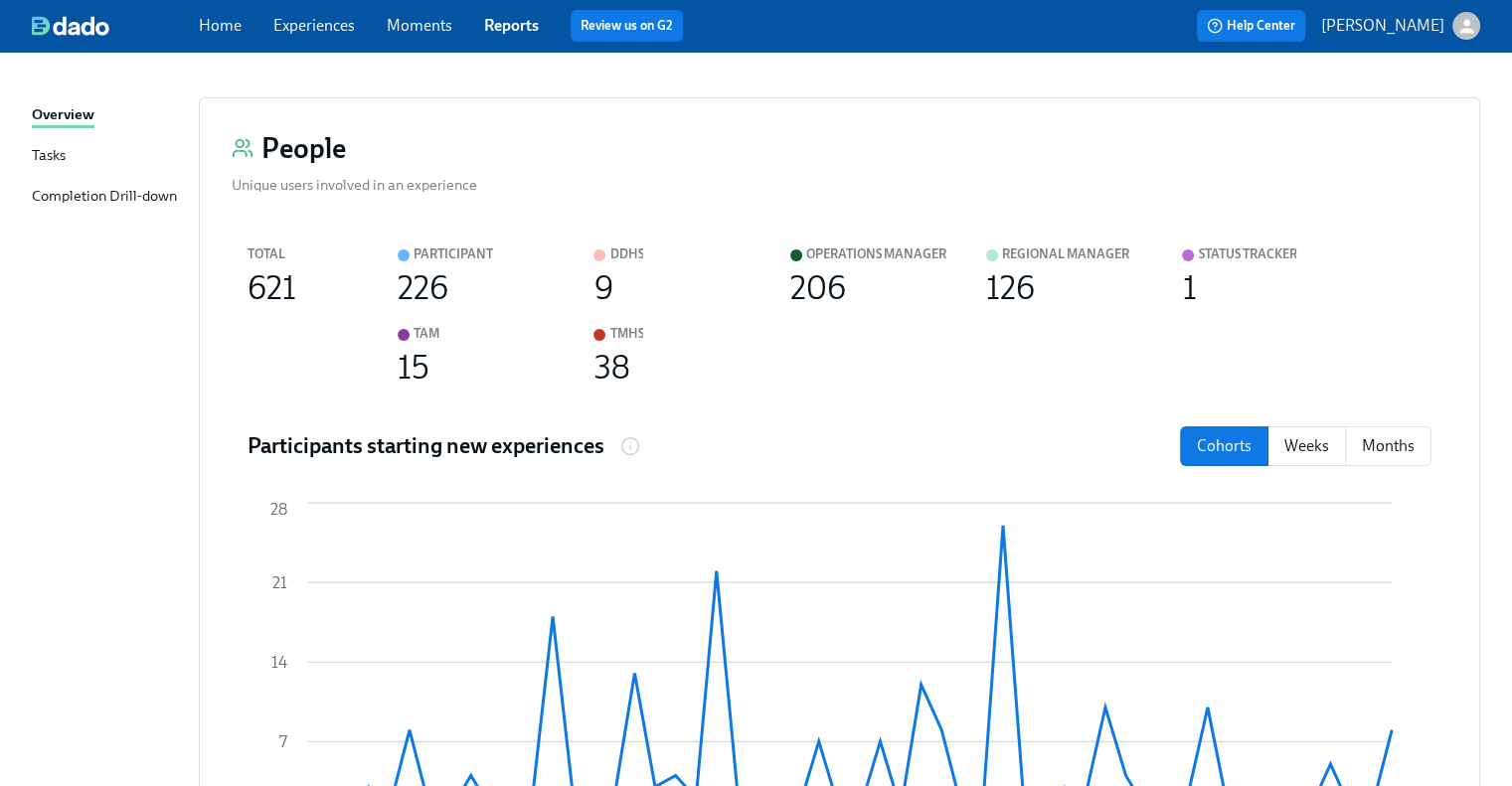 scroll, scrollTop: 0, scrollLeft: 0, axis: both 